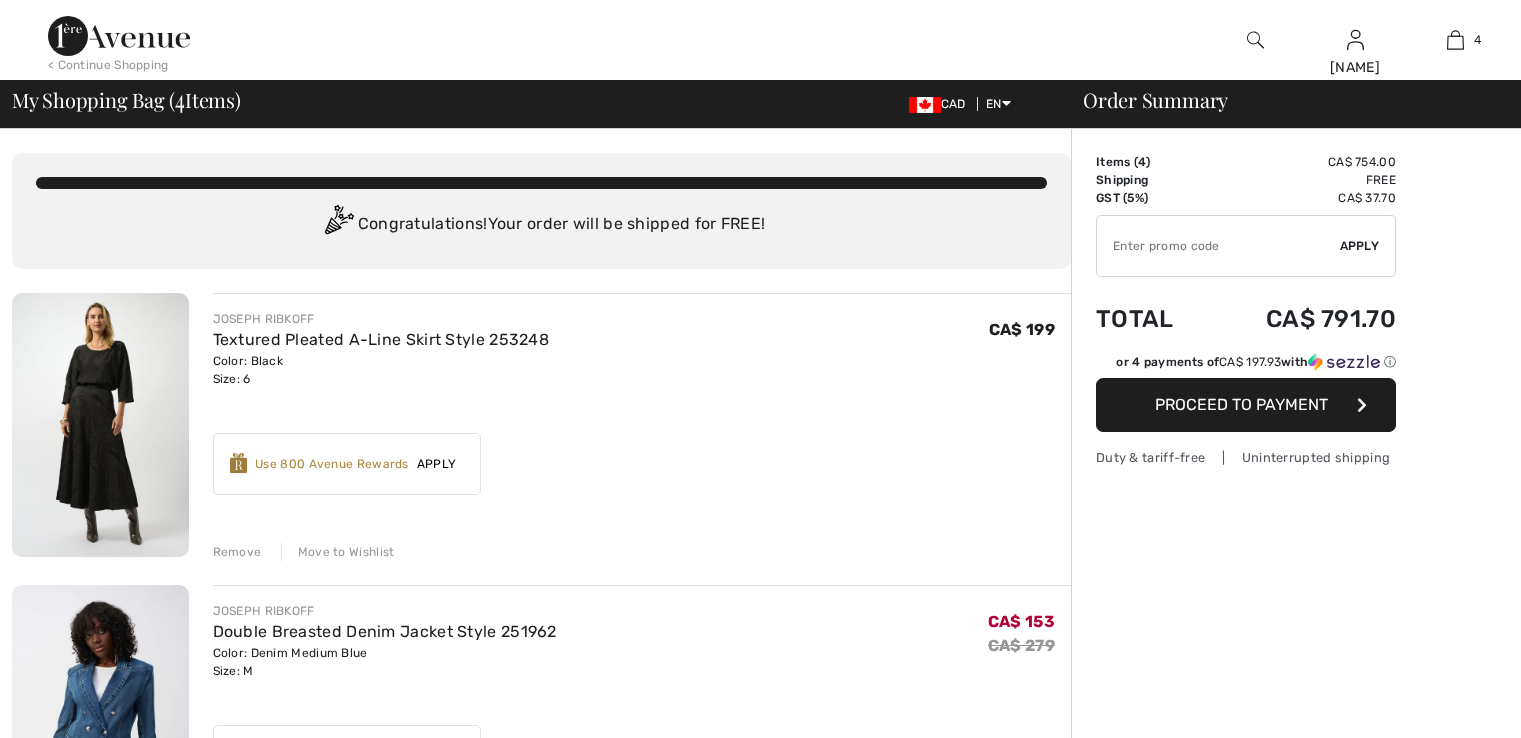 scroll, scrollTop: 0, scrollLeft: 0, axis: both 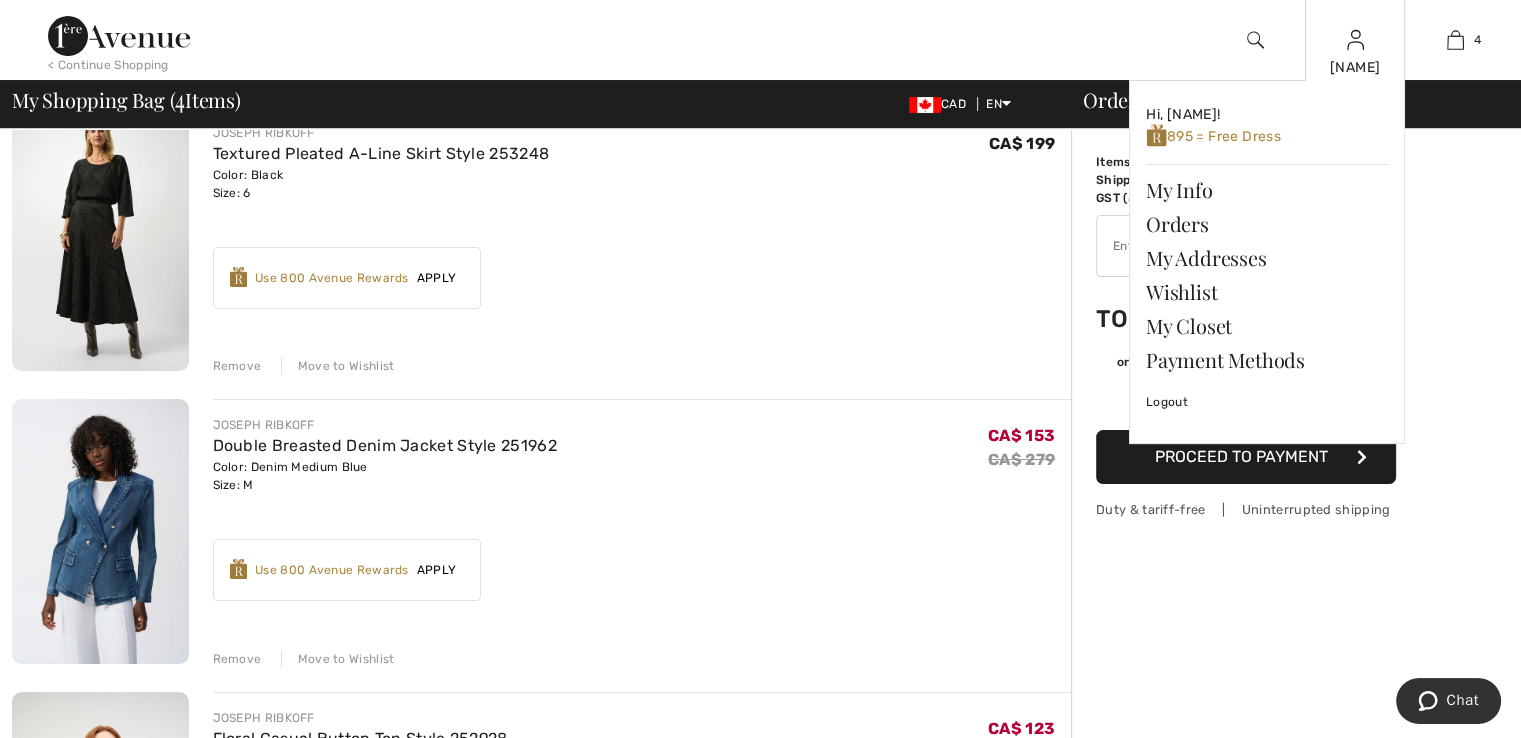 click at bounding box center (1355, 40) 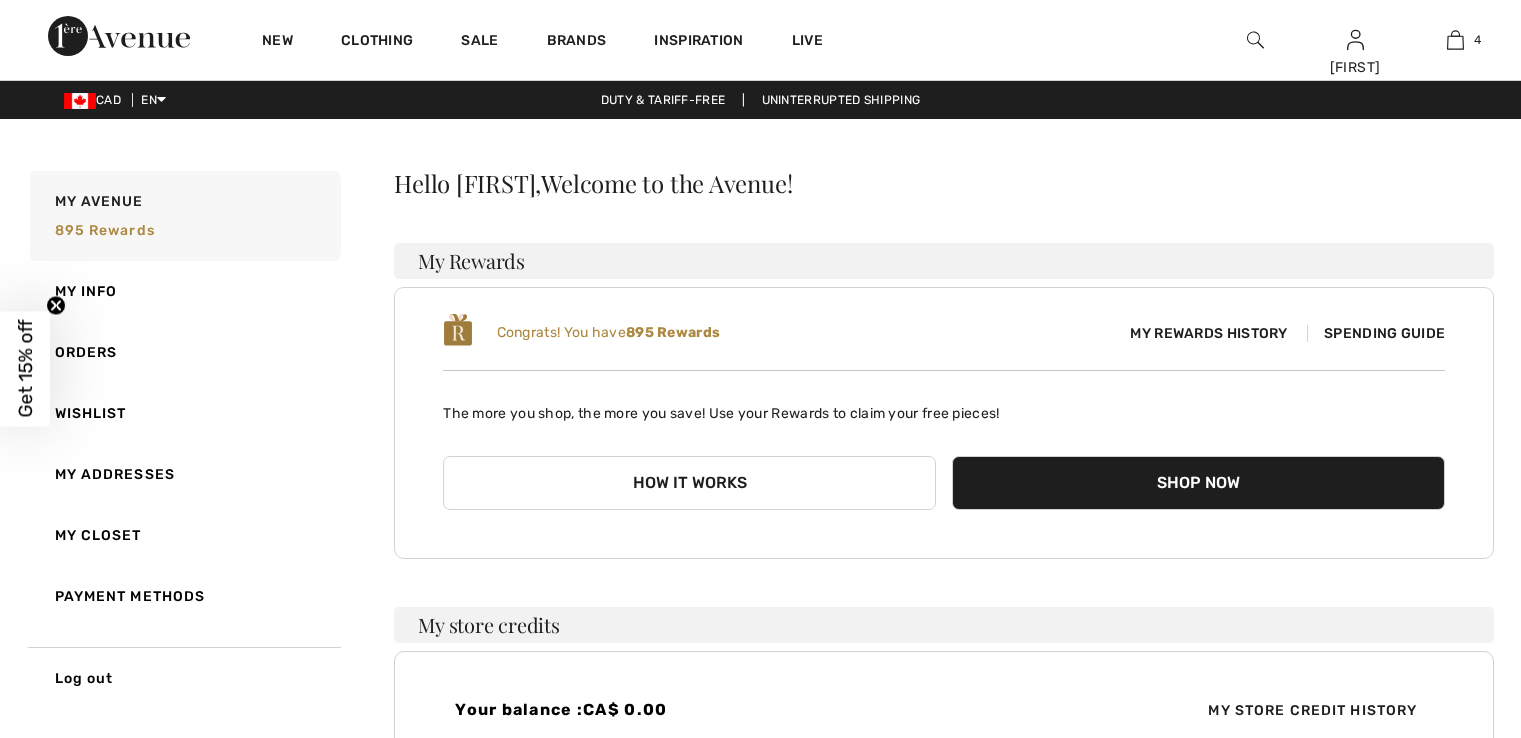 scroll, scrollTop: 0, scrollLeft: 0, axis: both 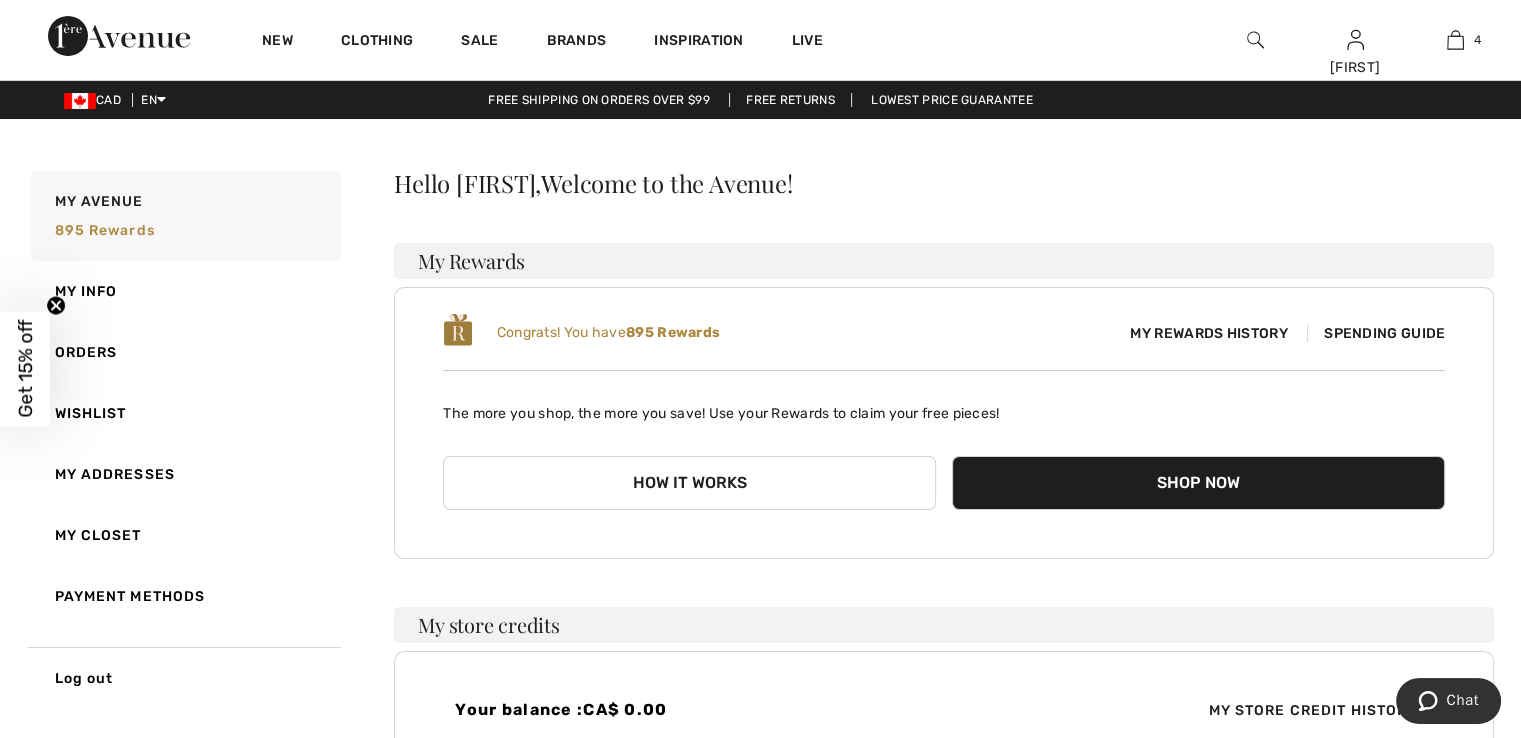 click on "How it works" at bounding box center (689, 483) 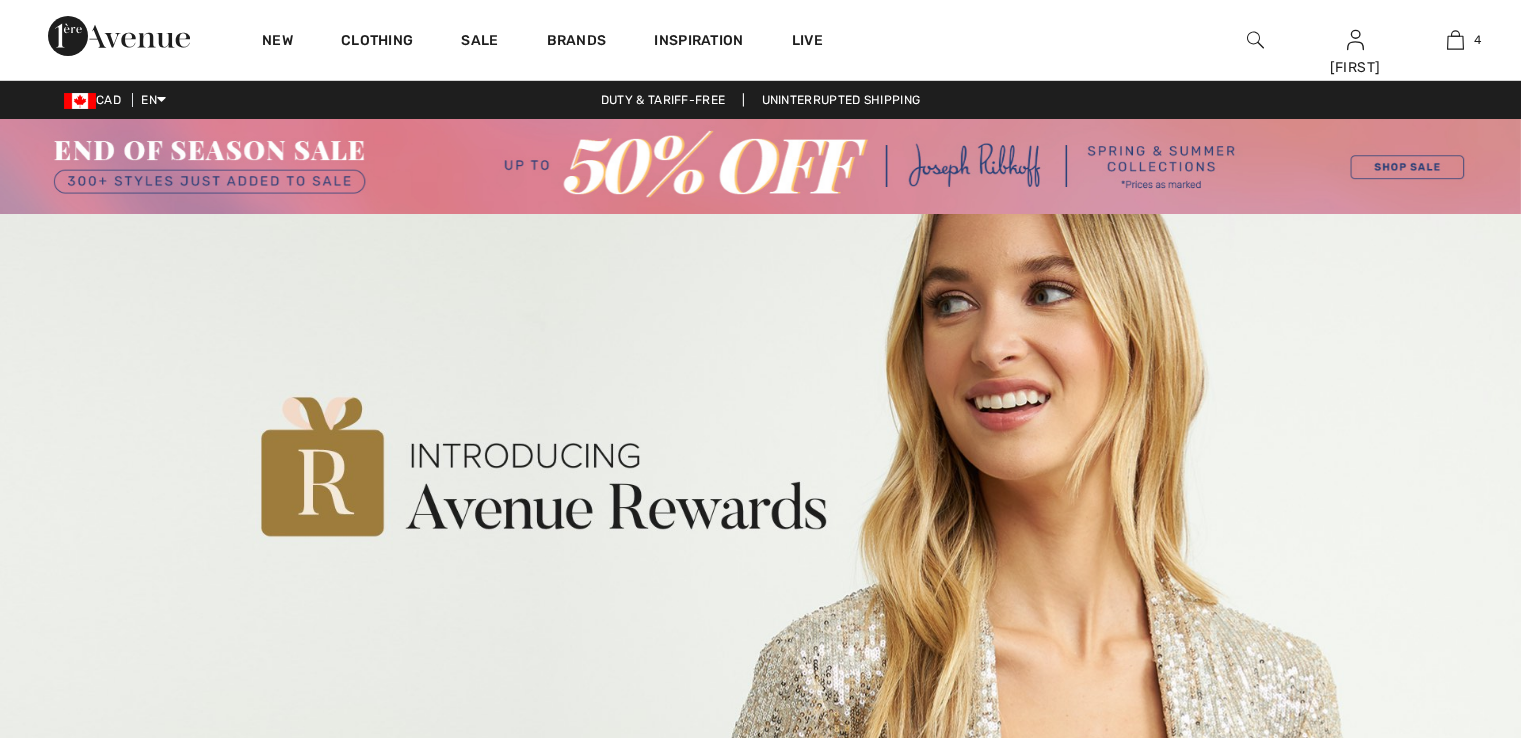 scroll, scrollTop: 0, scrollLeft: 0, axis: both 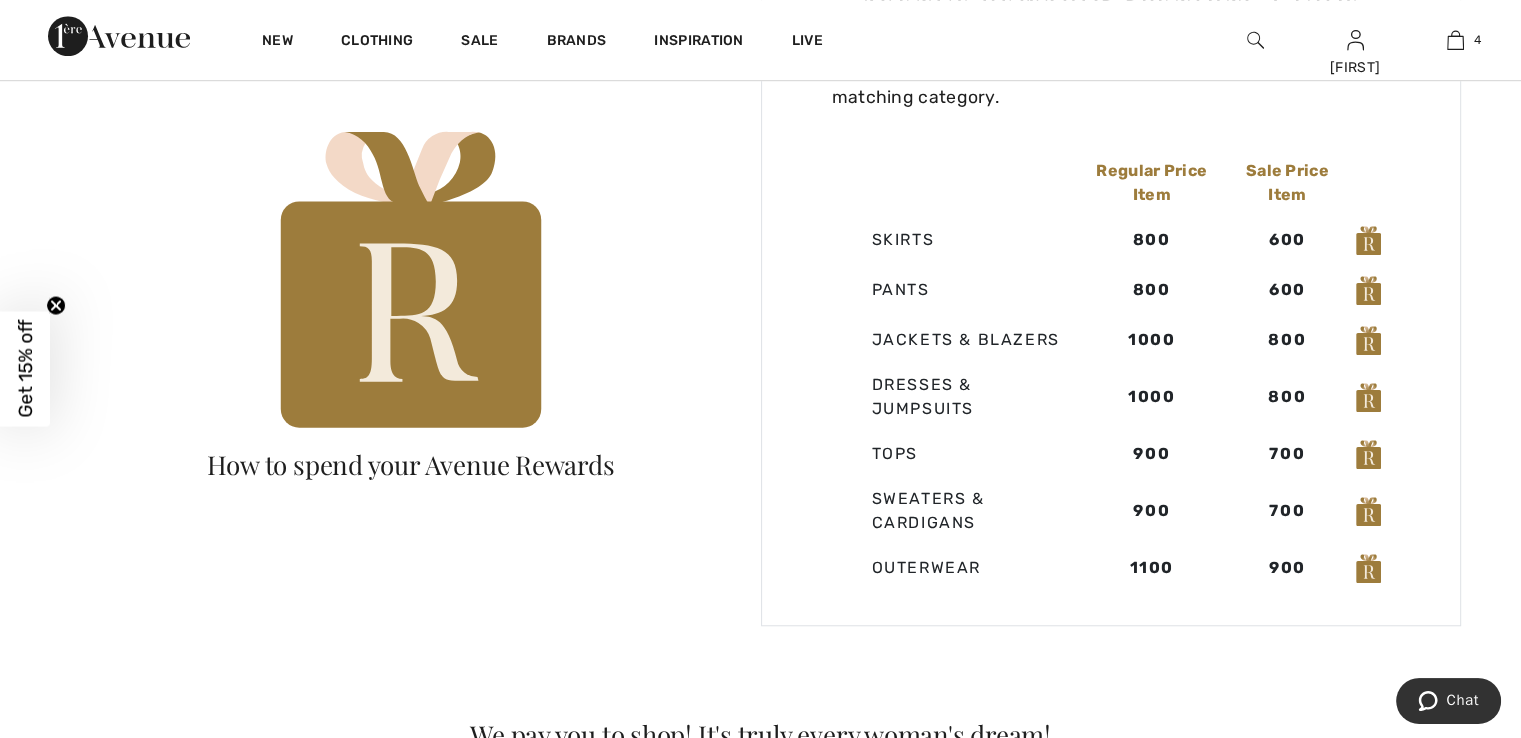 click at bounding box center [1255, 40] 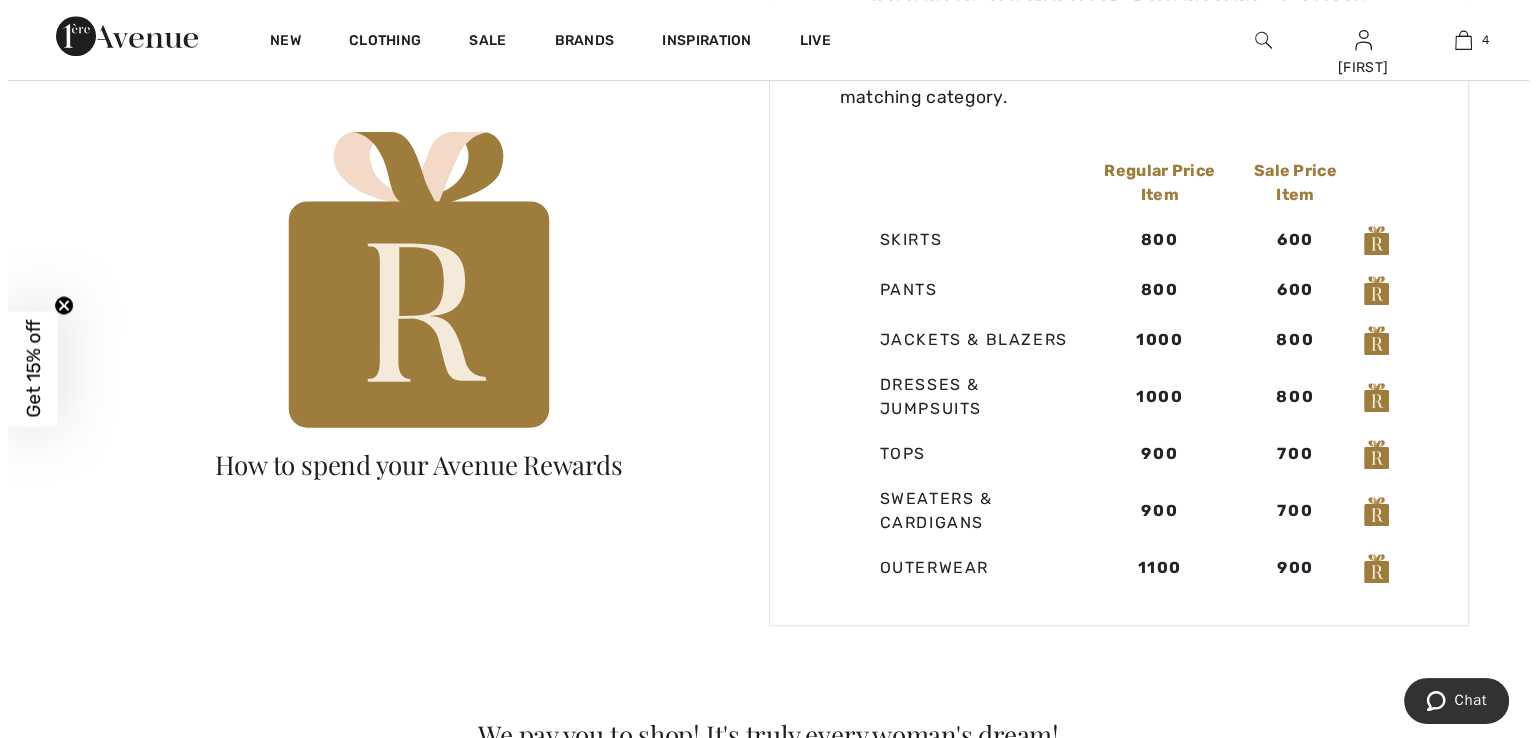 scroll, scrollTop: 1410, scrollLeft: 0, axis: vertical 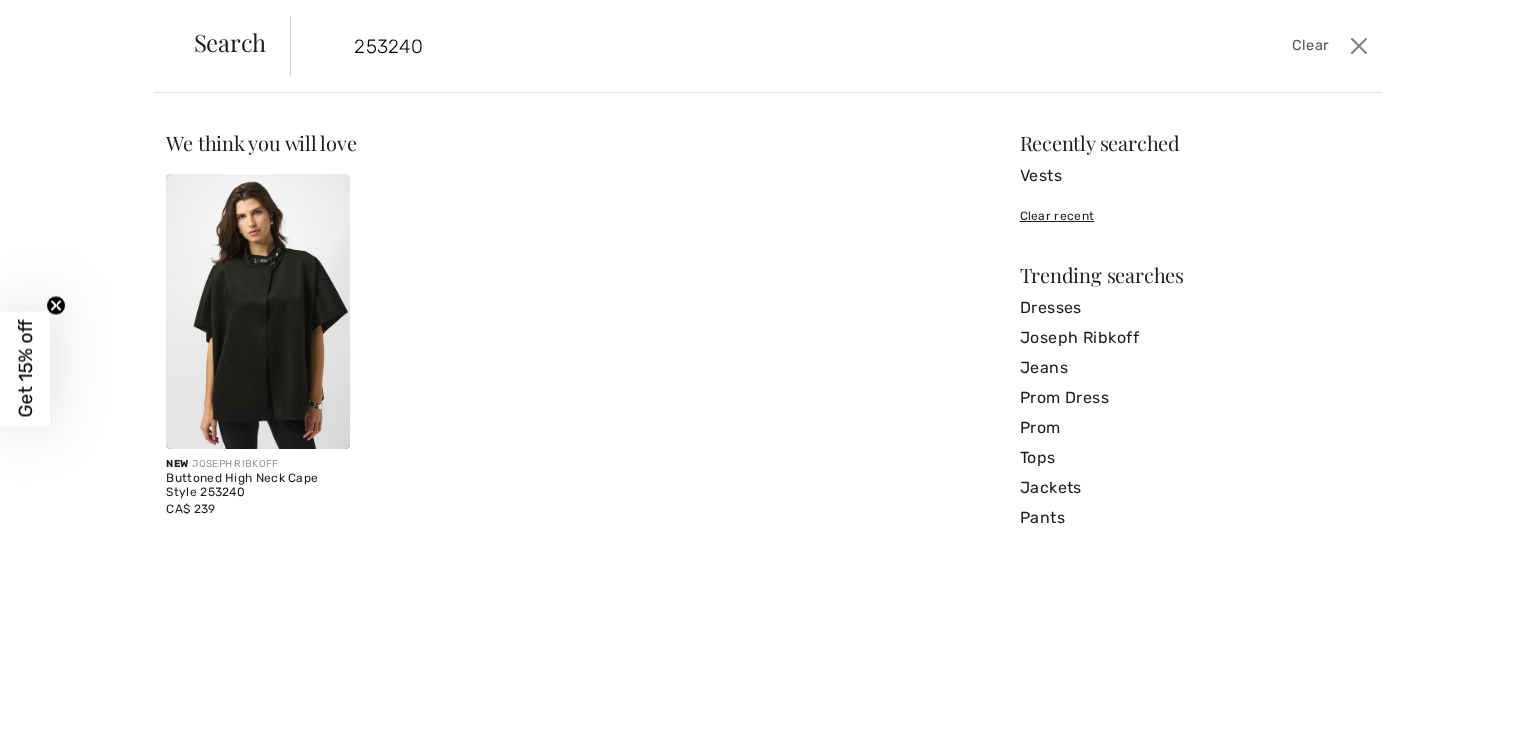 type on "253240" 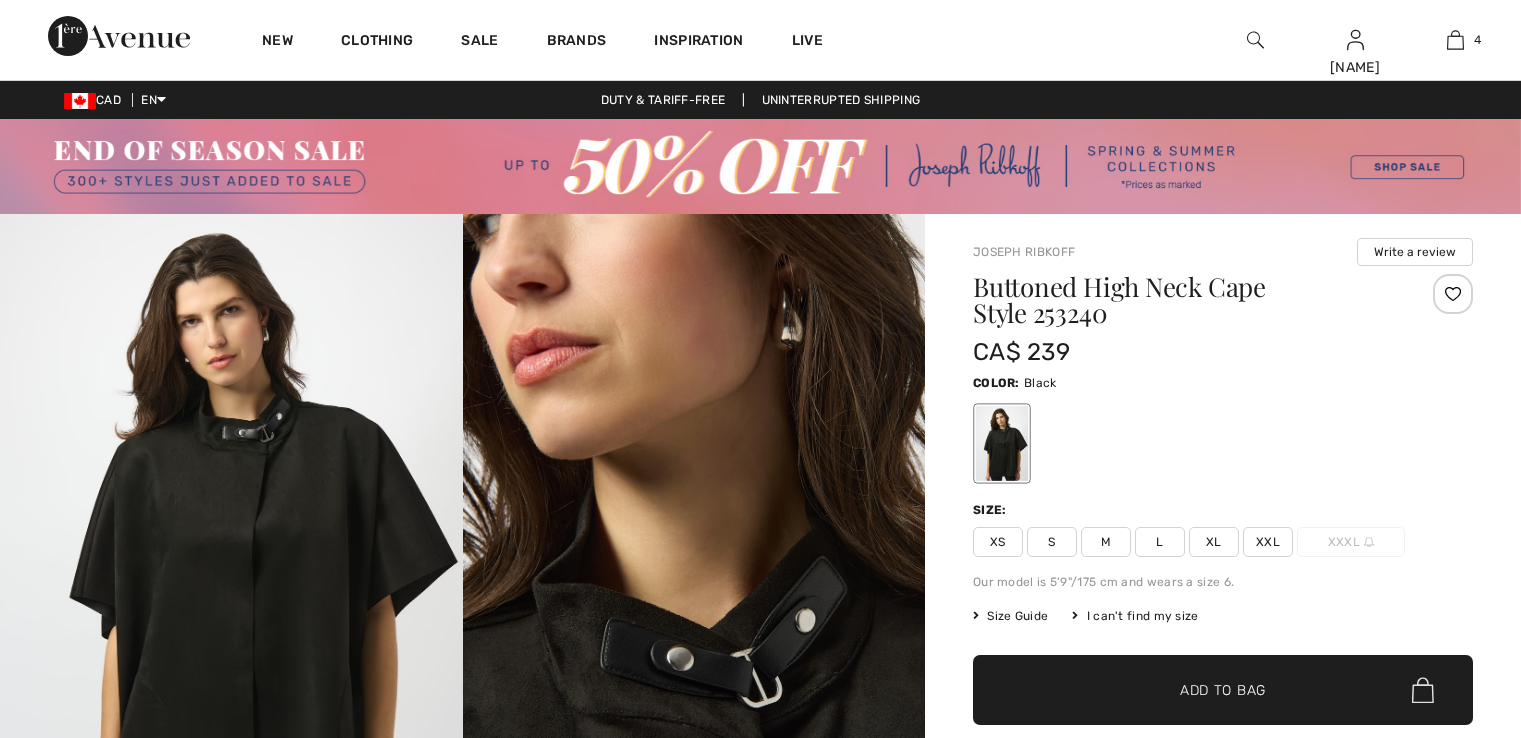 scroll, scrollTop: 0, scrollLeft: 0, axis: both 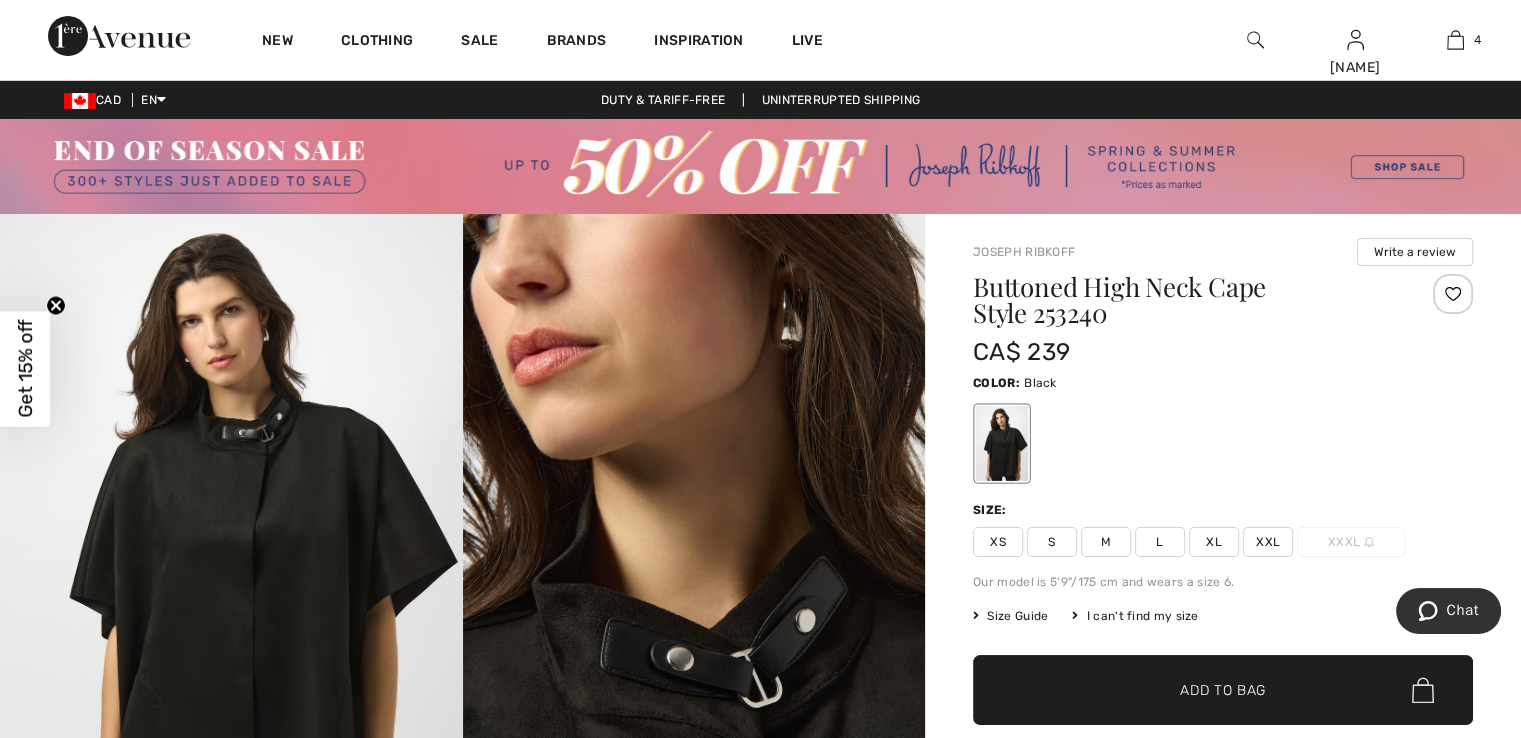 click on "S" at bounding box center (1052, 542) 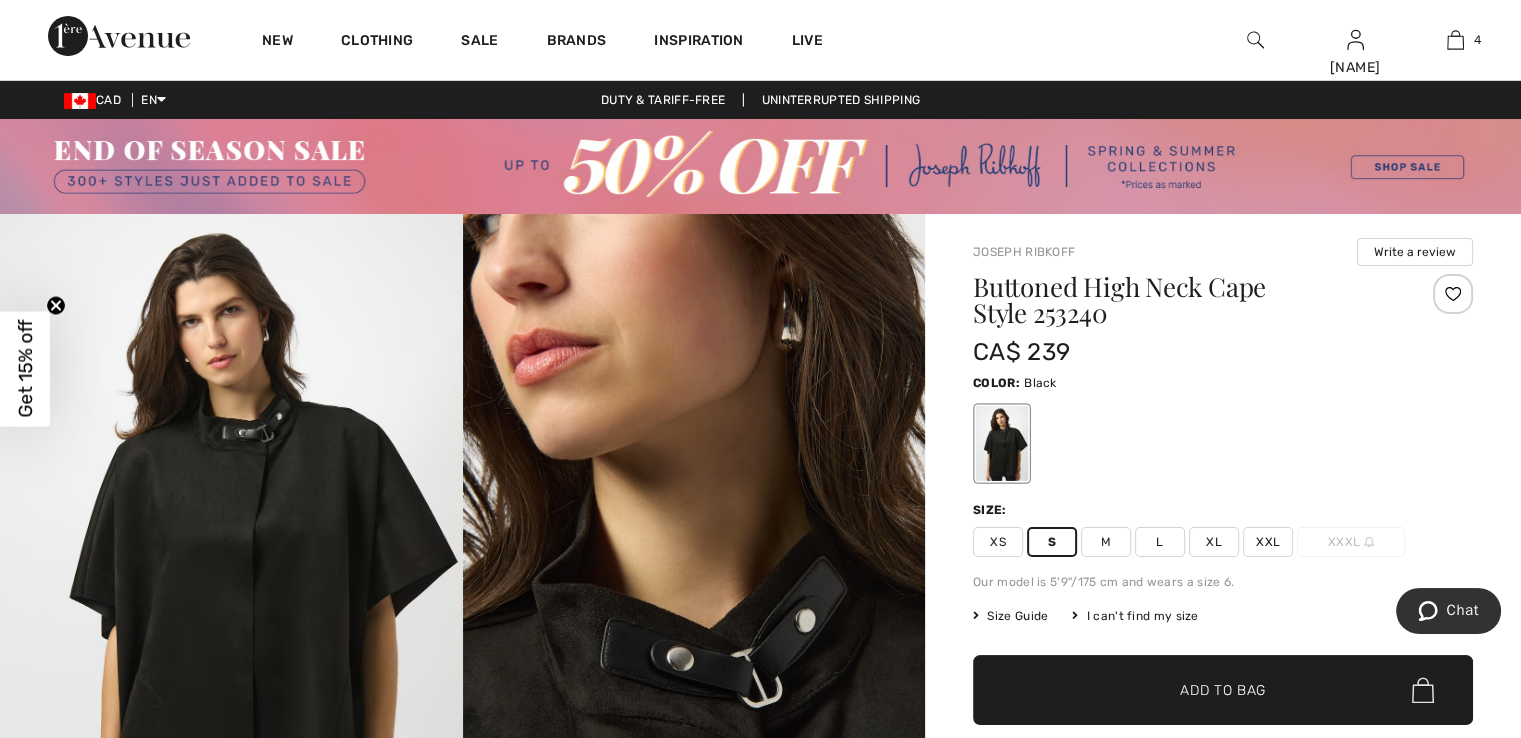 click on "Add to Bag" at bounding box center (1223, 690) 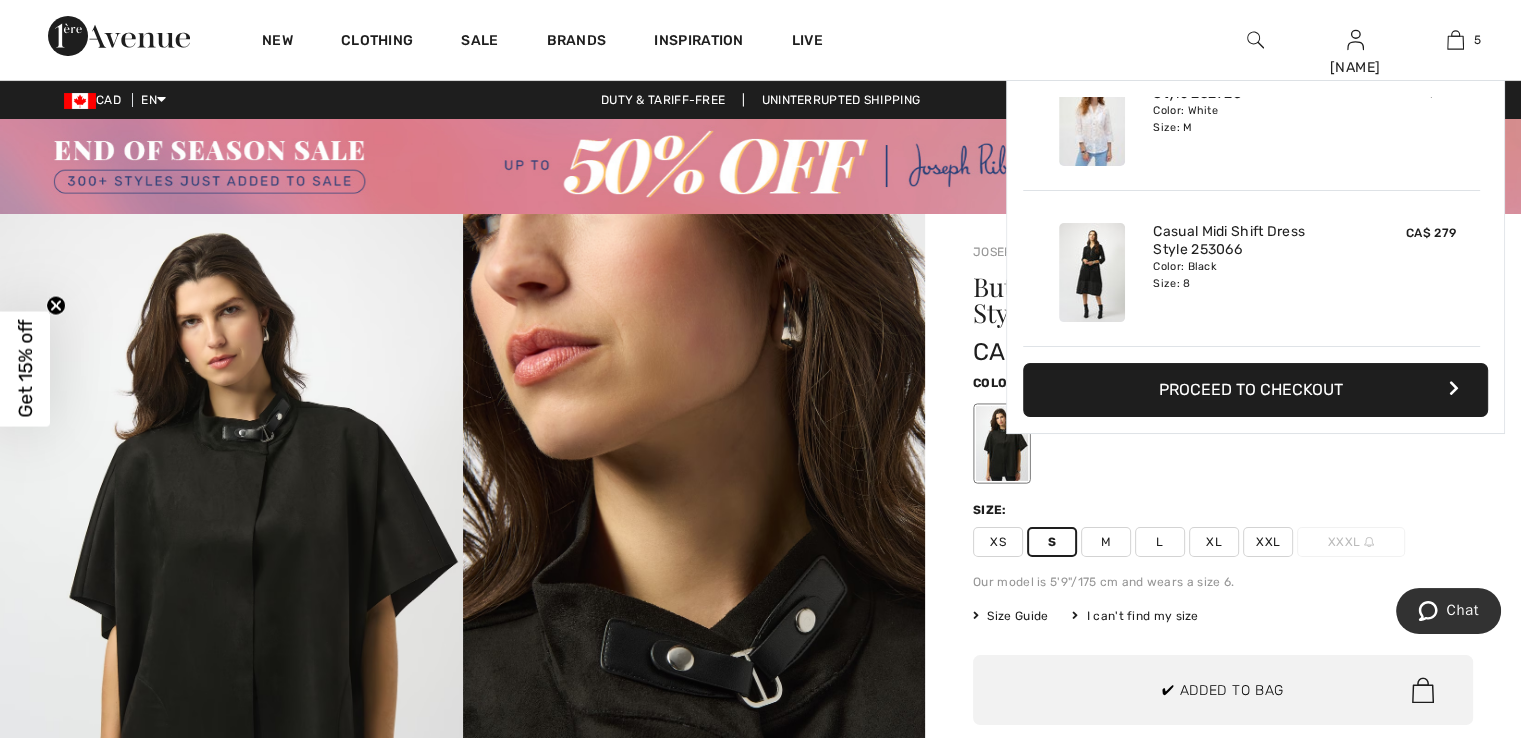 scroll, scrollTop: 528, scrollLeft: 0, axis: vertical 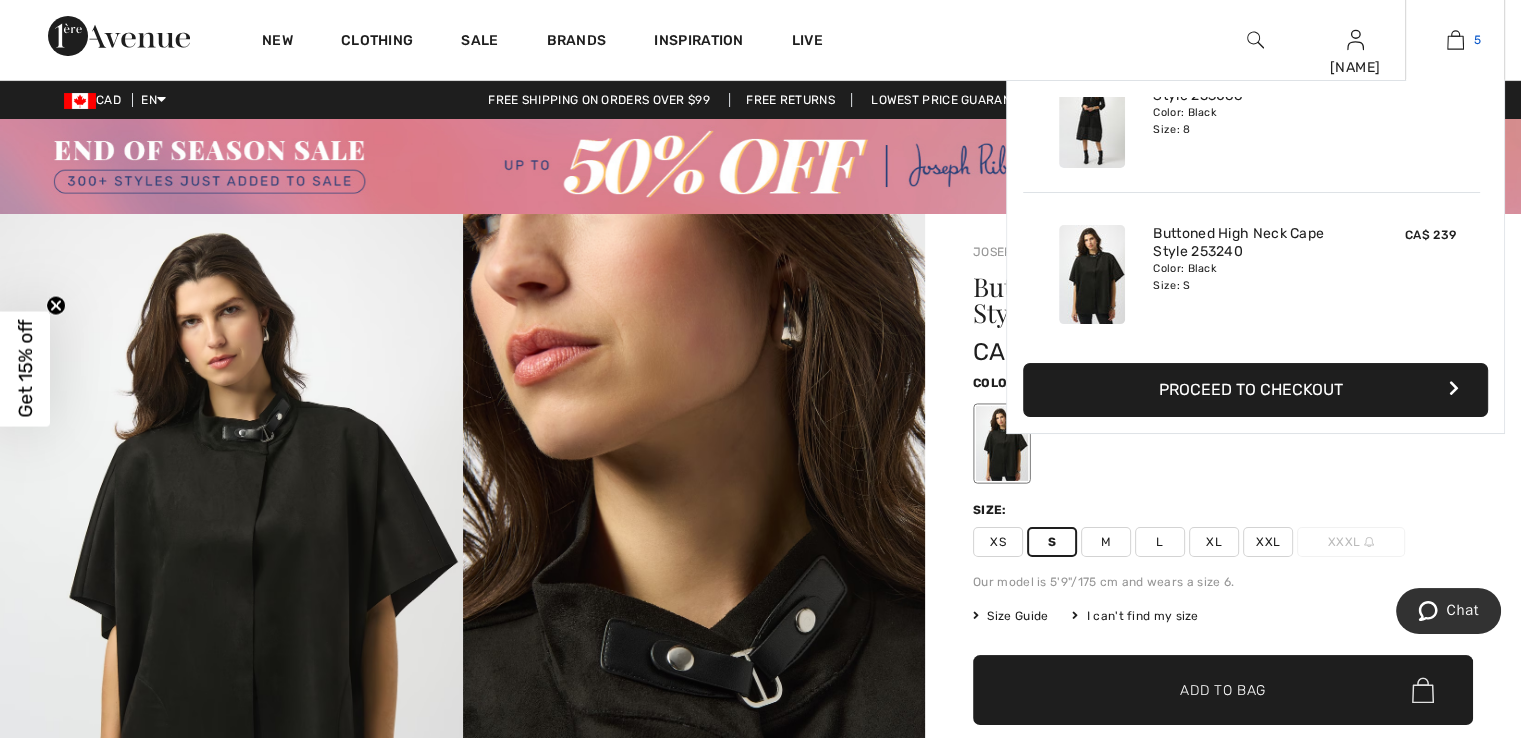 click at bounding box center [1455, 40] 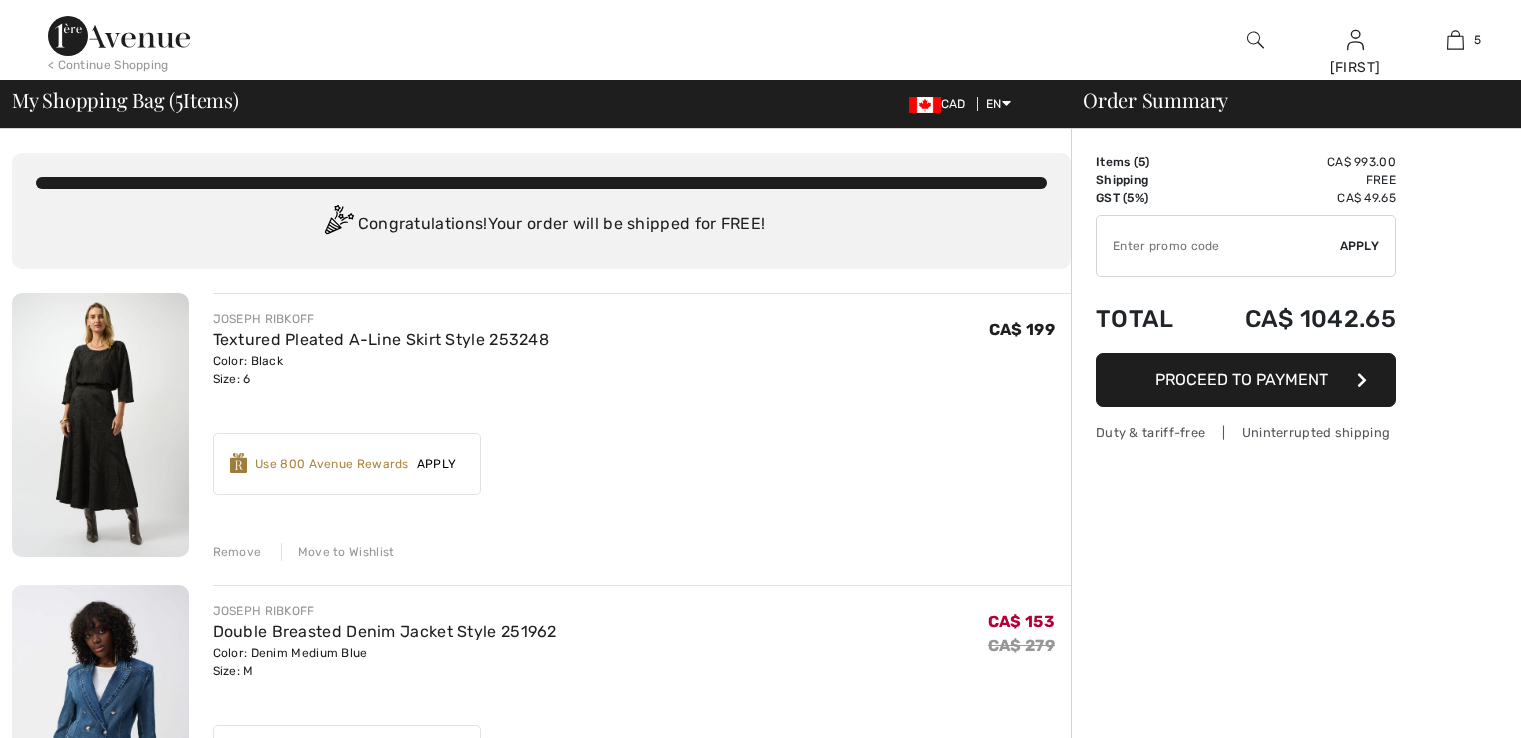 scroll, scrollTop: 0, scrollLeft: 0, axis: both 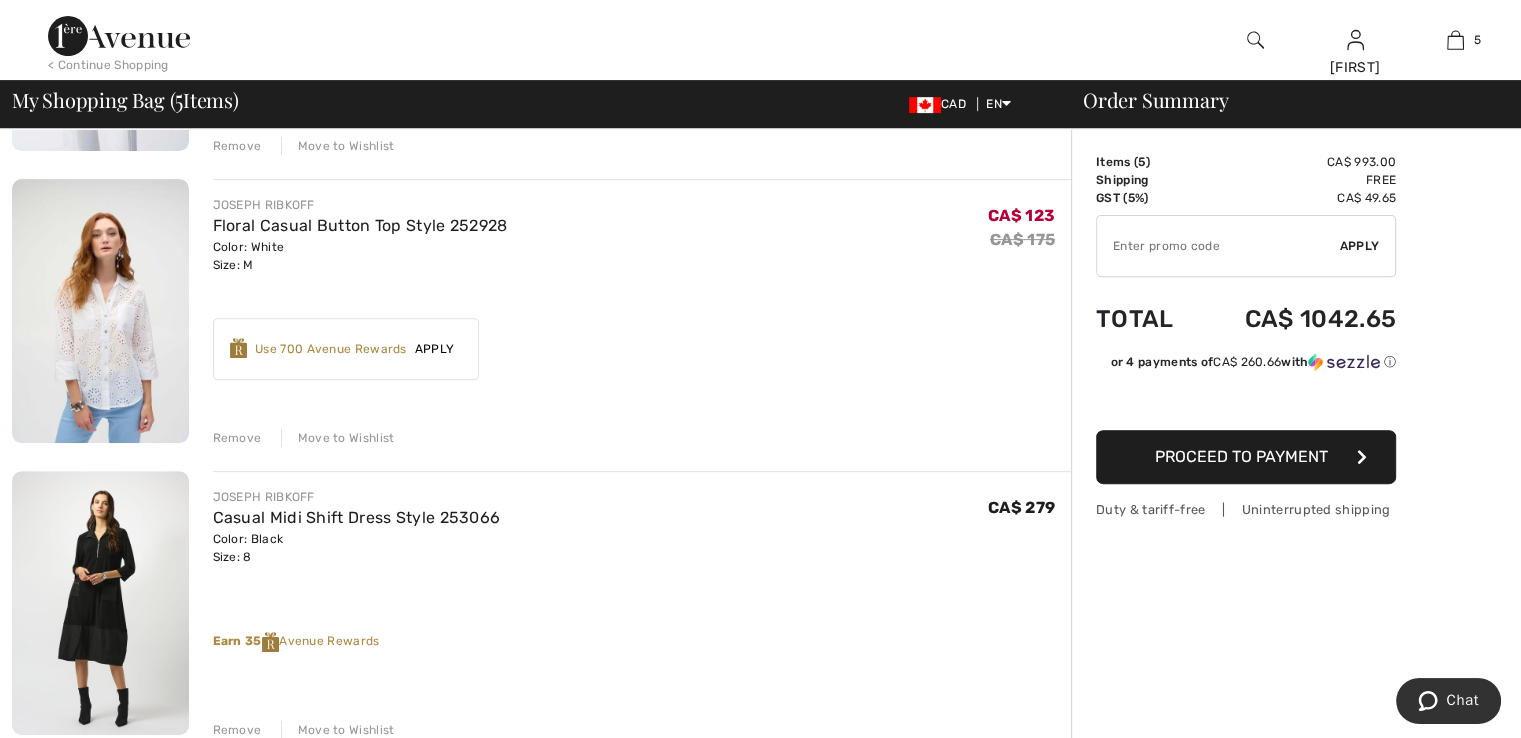 click on "< Continue Shopping" at bounding box center (108, 65) 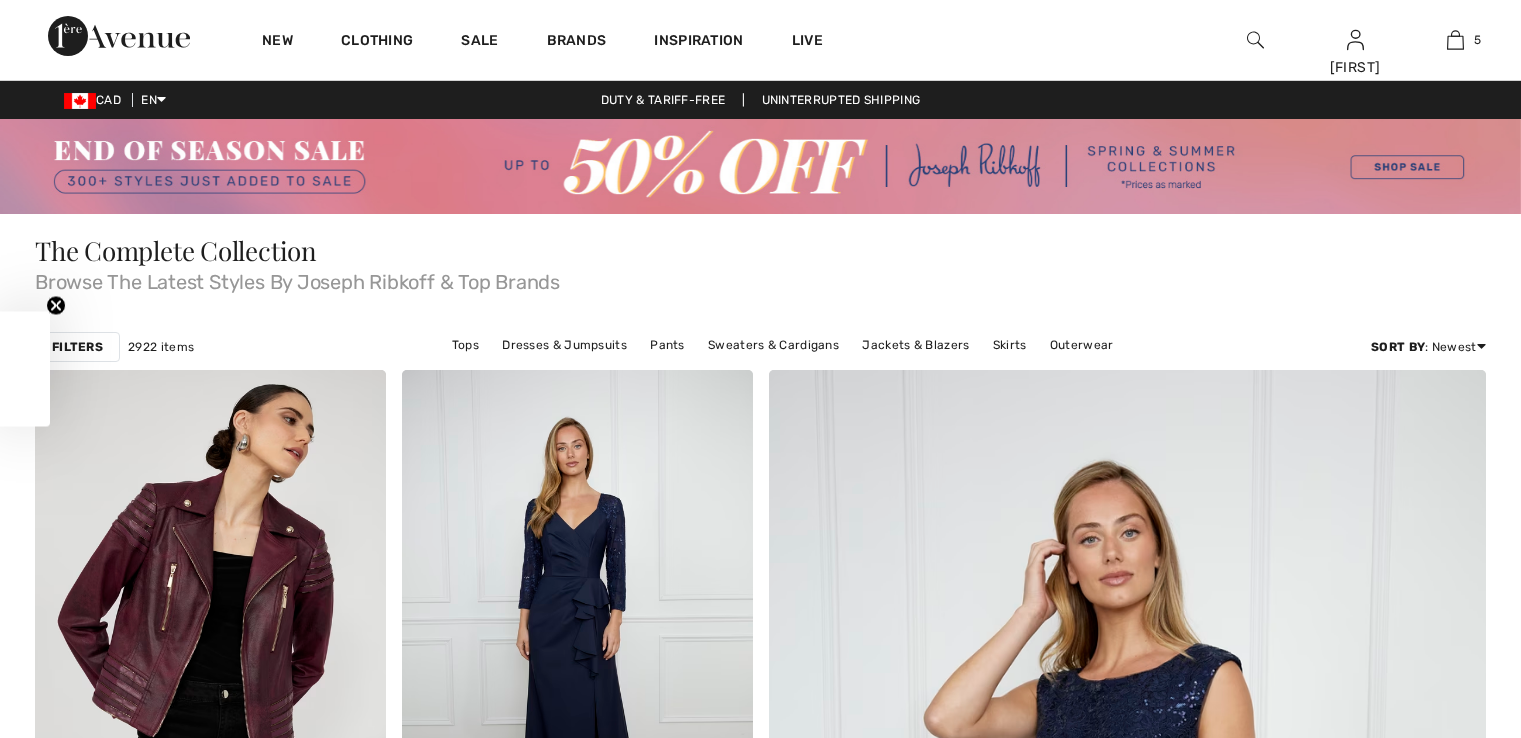 scroll, scrollTop: 0, scrollLeft: 0, axis: both 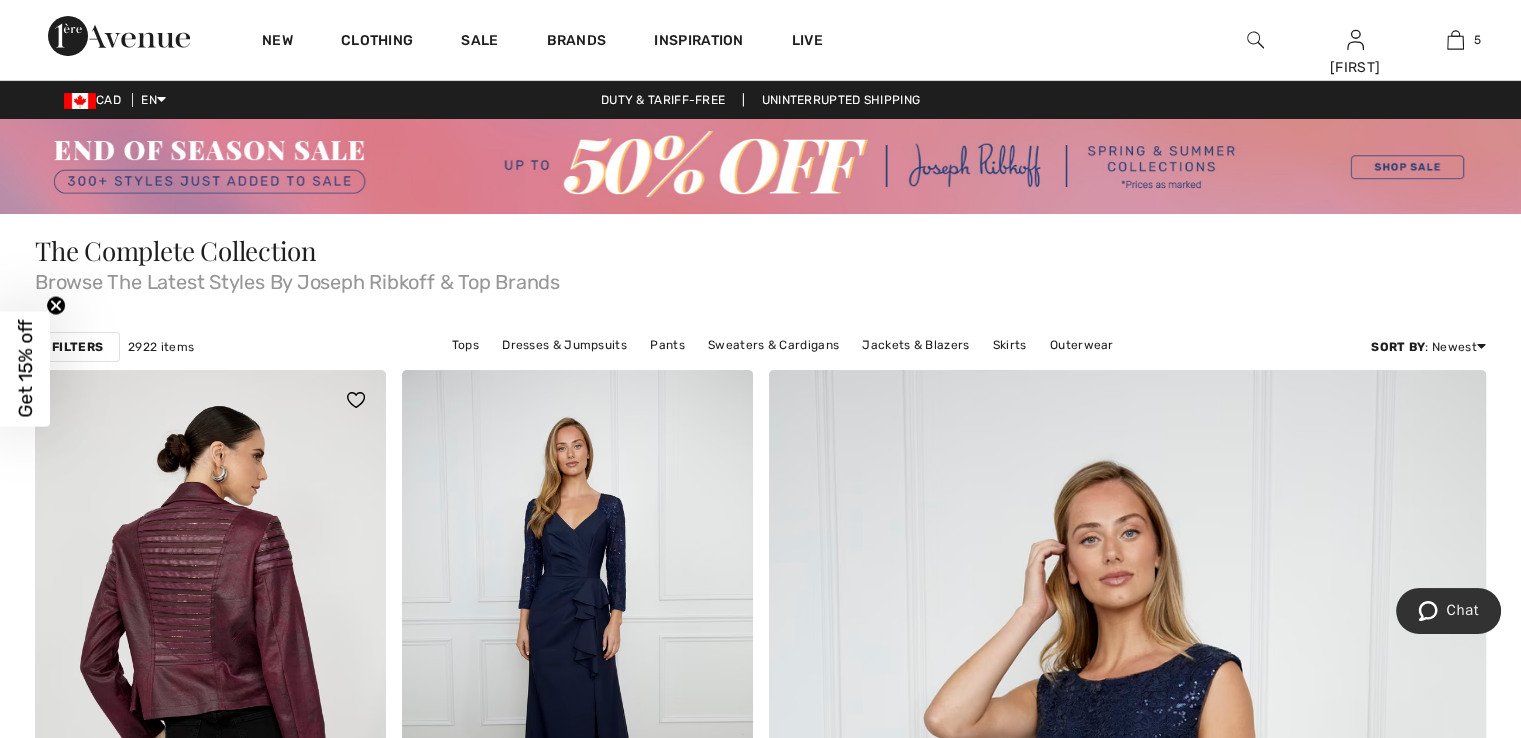 click at bounding box center [210, 633] 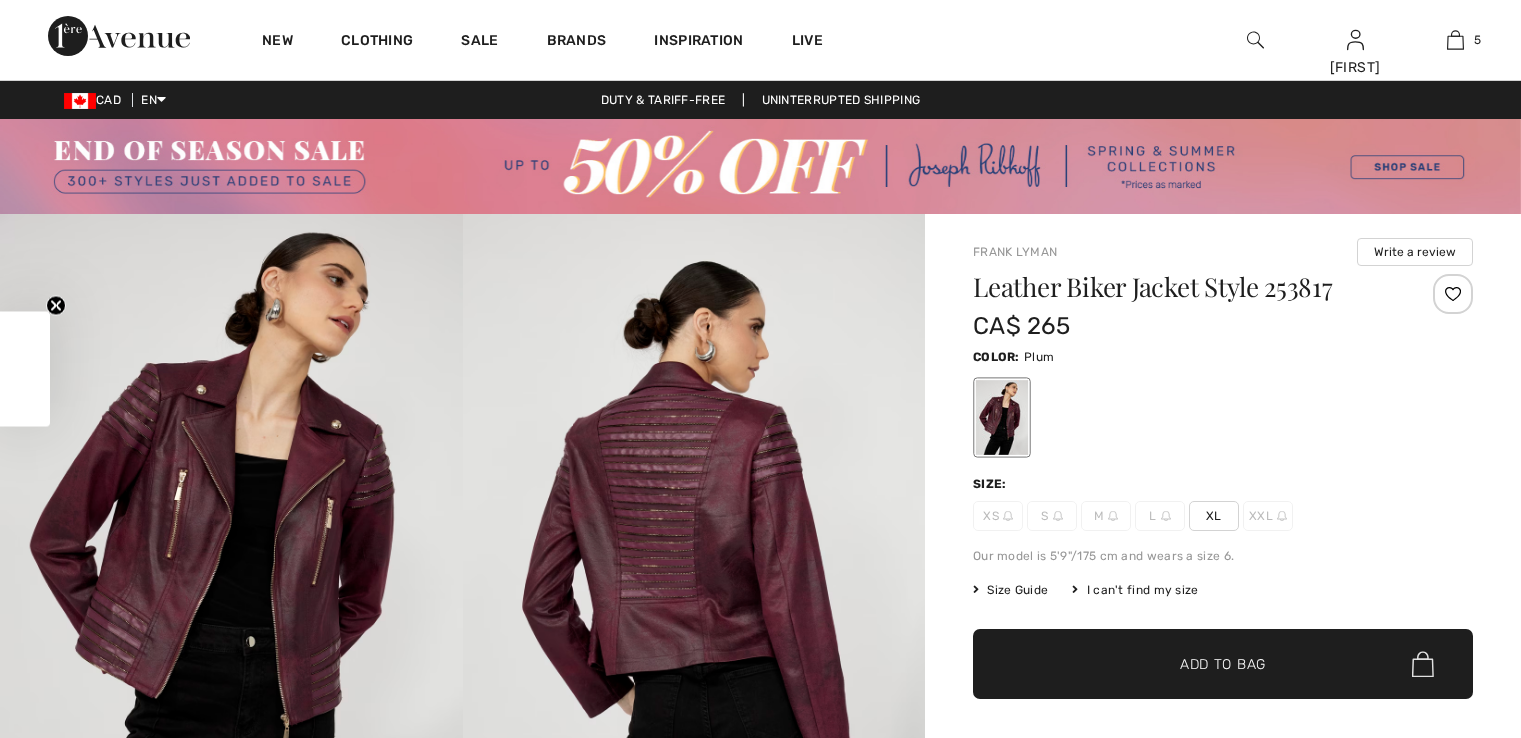 scroll, scrollTop: 0, scrollLeft: 0, axis: both 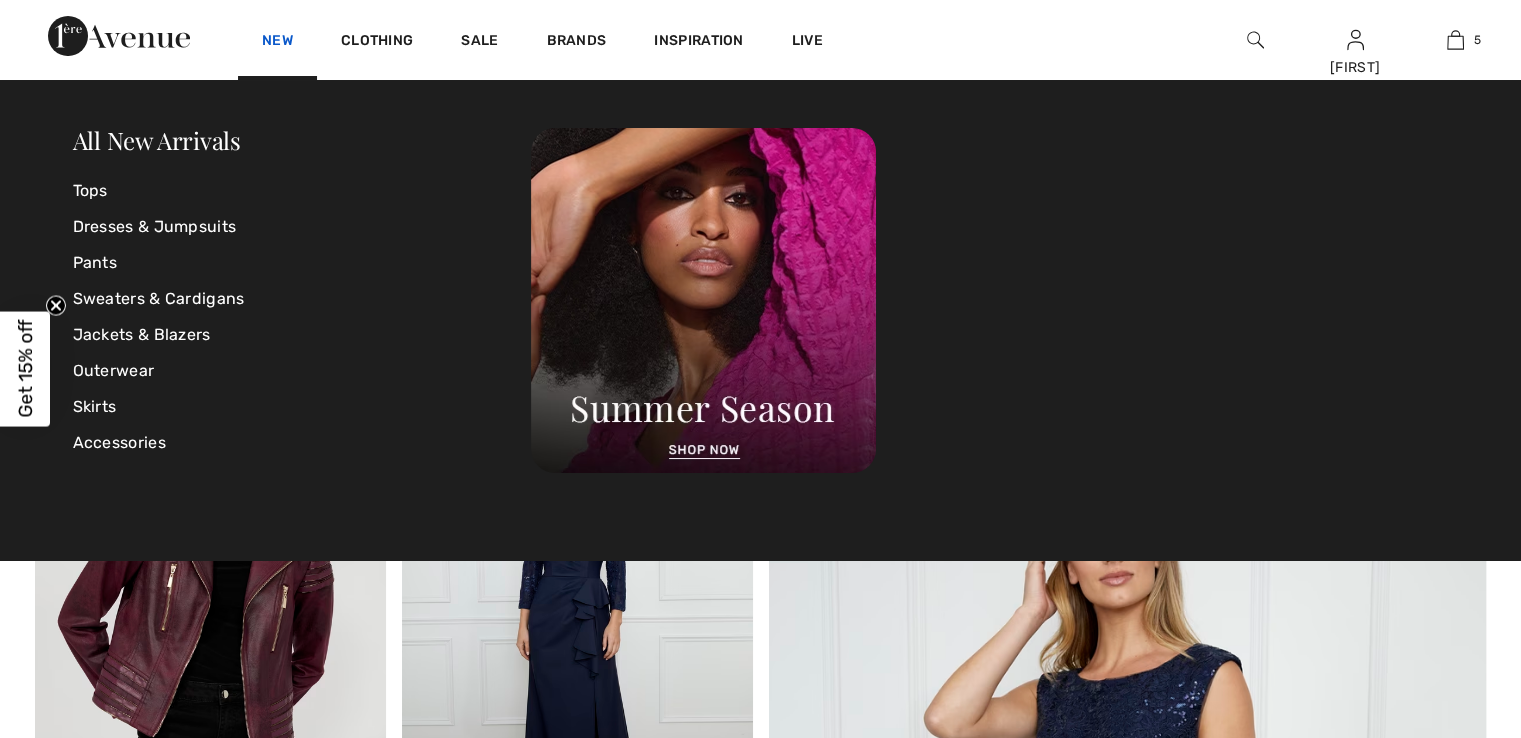 click on "New" at bounding box center (277, 42) 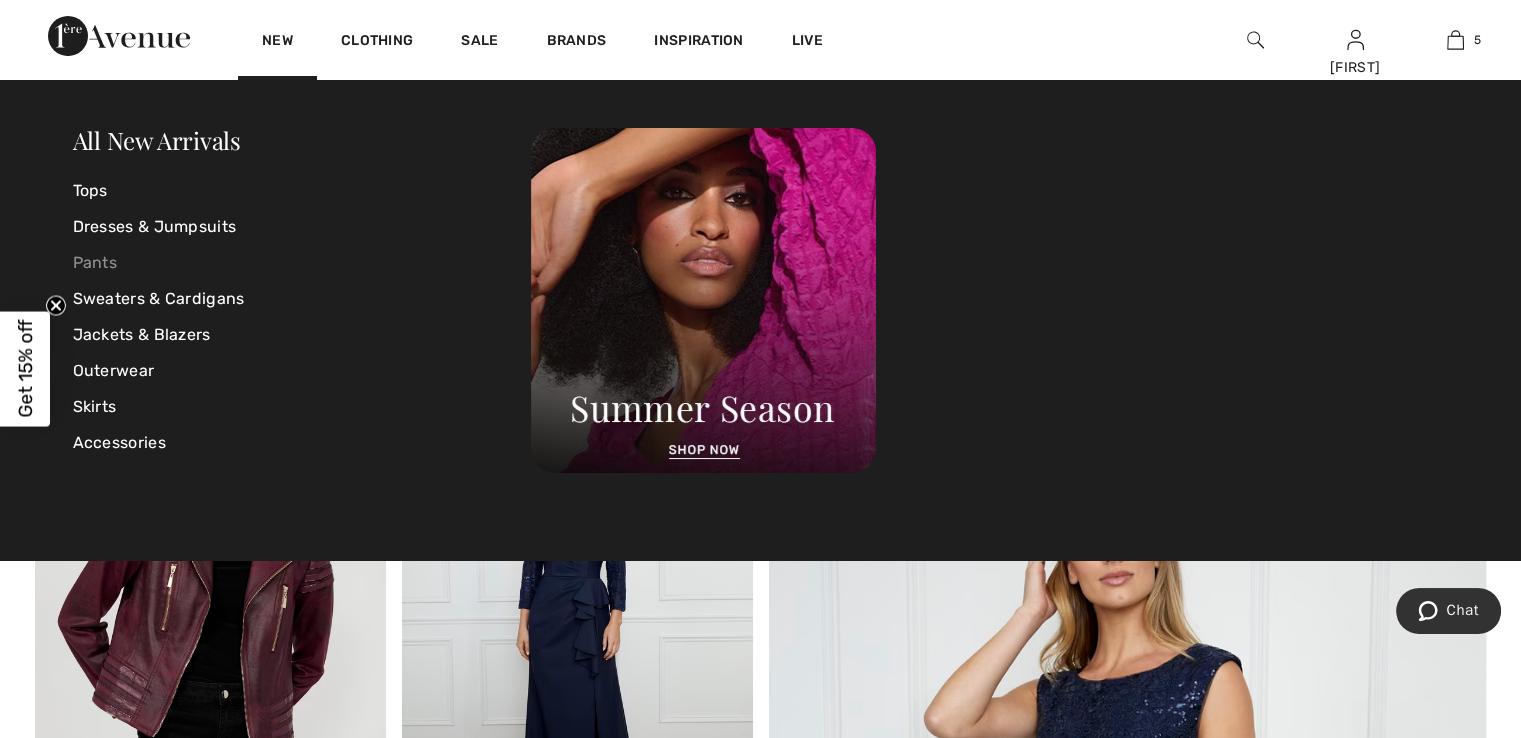 click on "Pants" at bounding box center [302, 263] 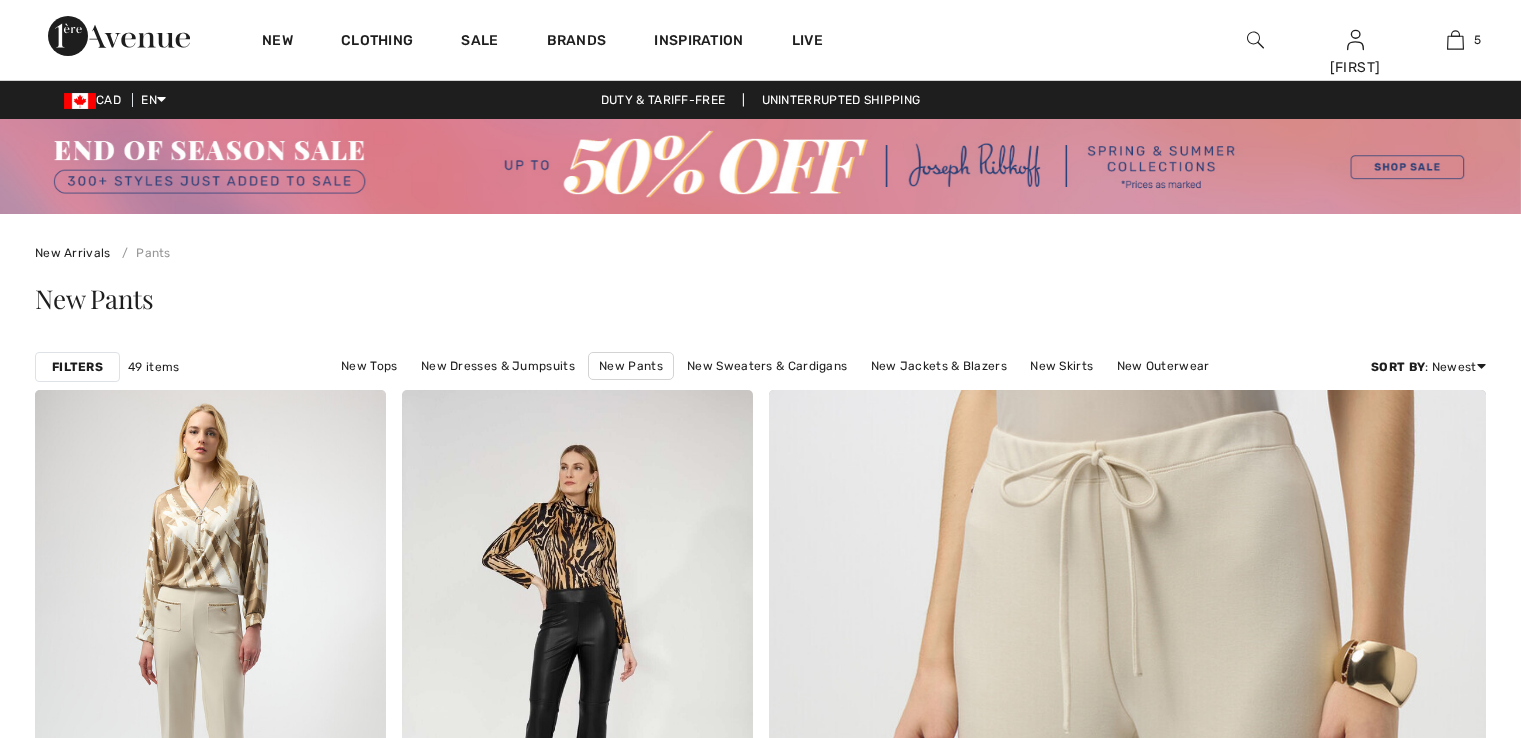 scroll, scrollTop: 0, scrollLeft: 0, axis: both 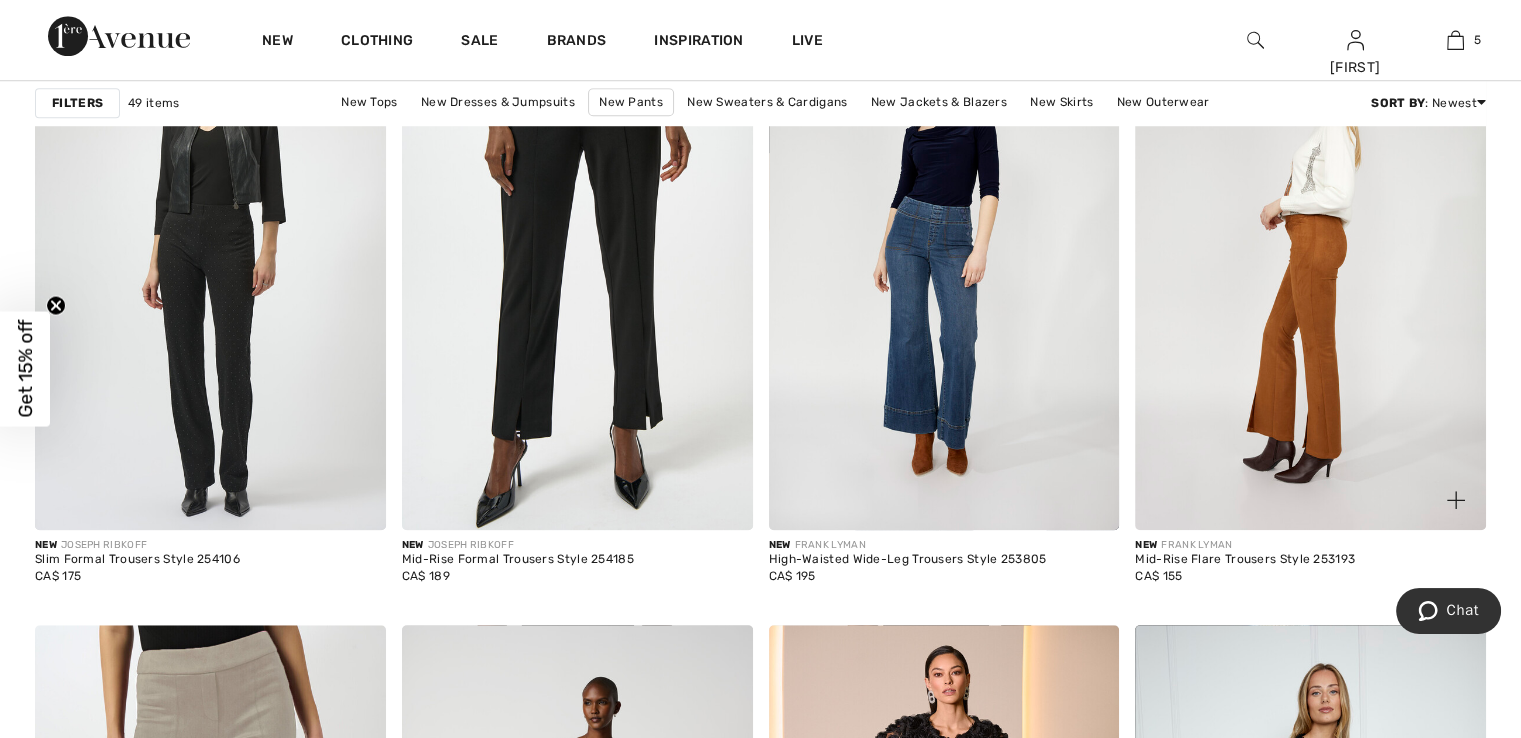 click at bounding box center [1310, 267] 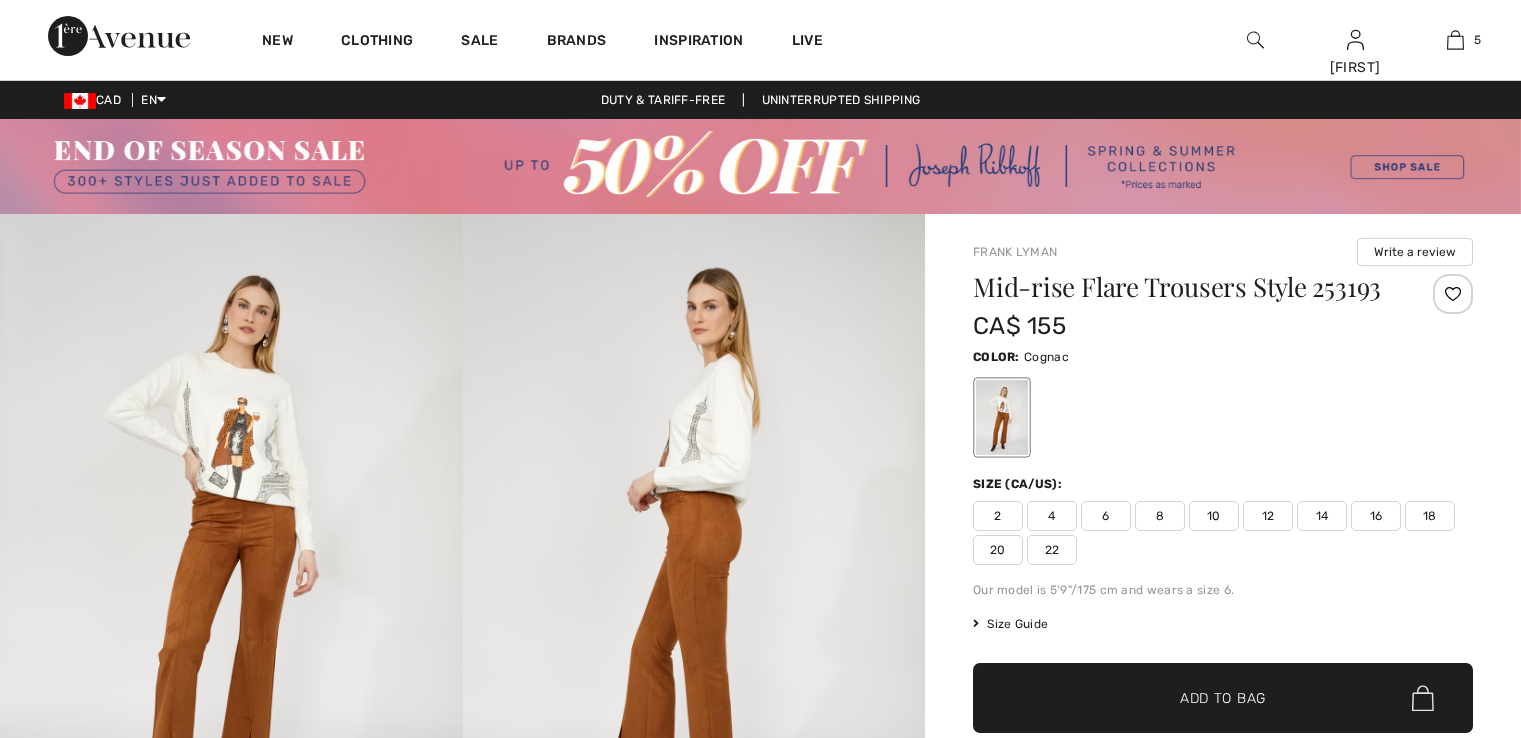scroll, scrollTop: 0, scrollLeft: 0, axis: both 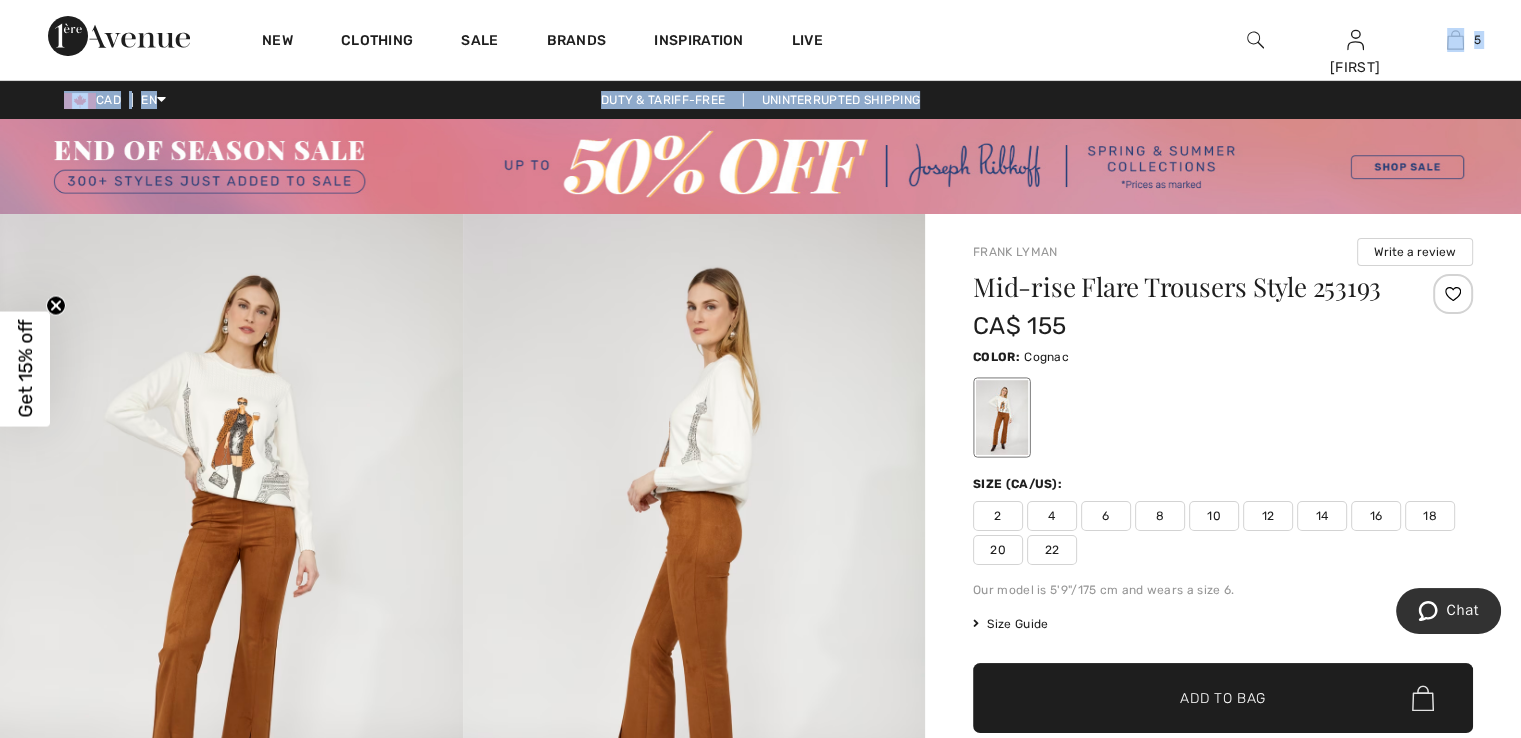 drag, startPoint x: 1520, startPoint y: 81, endPoint x: 1524, endPoint y: 120, distance: 39.20459 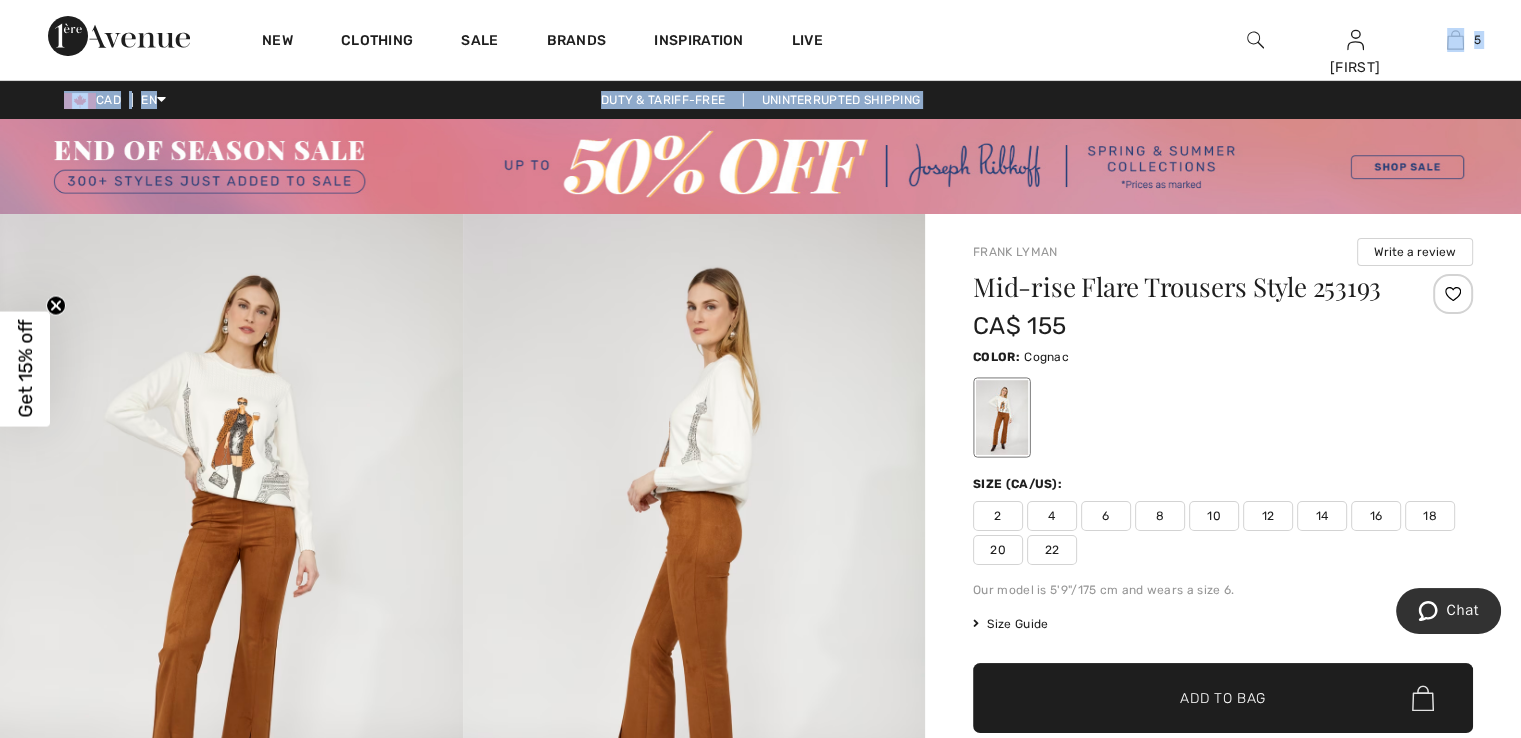 click at bounding box center (231, 561) 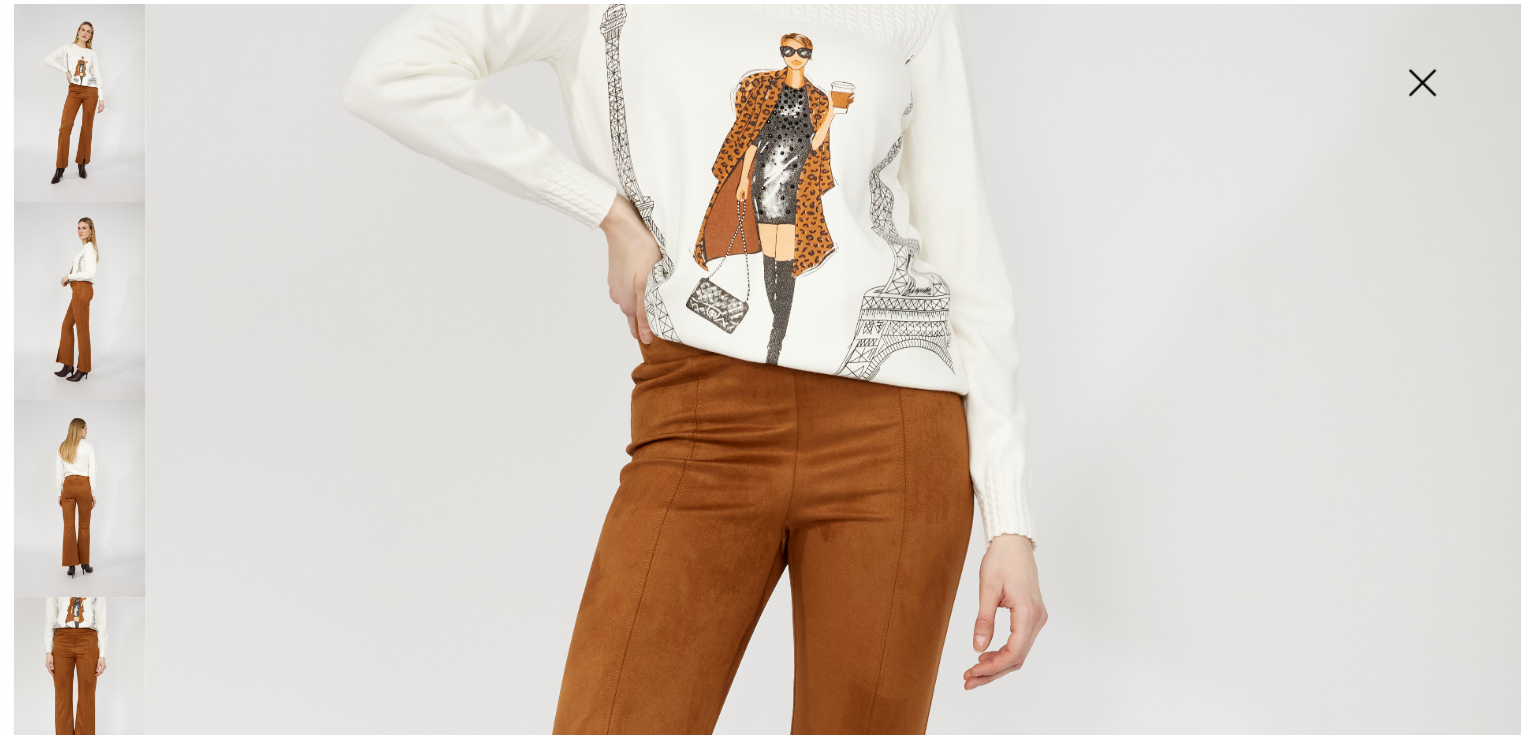 scroll, scrollTop: 538, scrollLeft: 0, axis: vertical 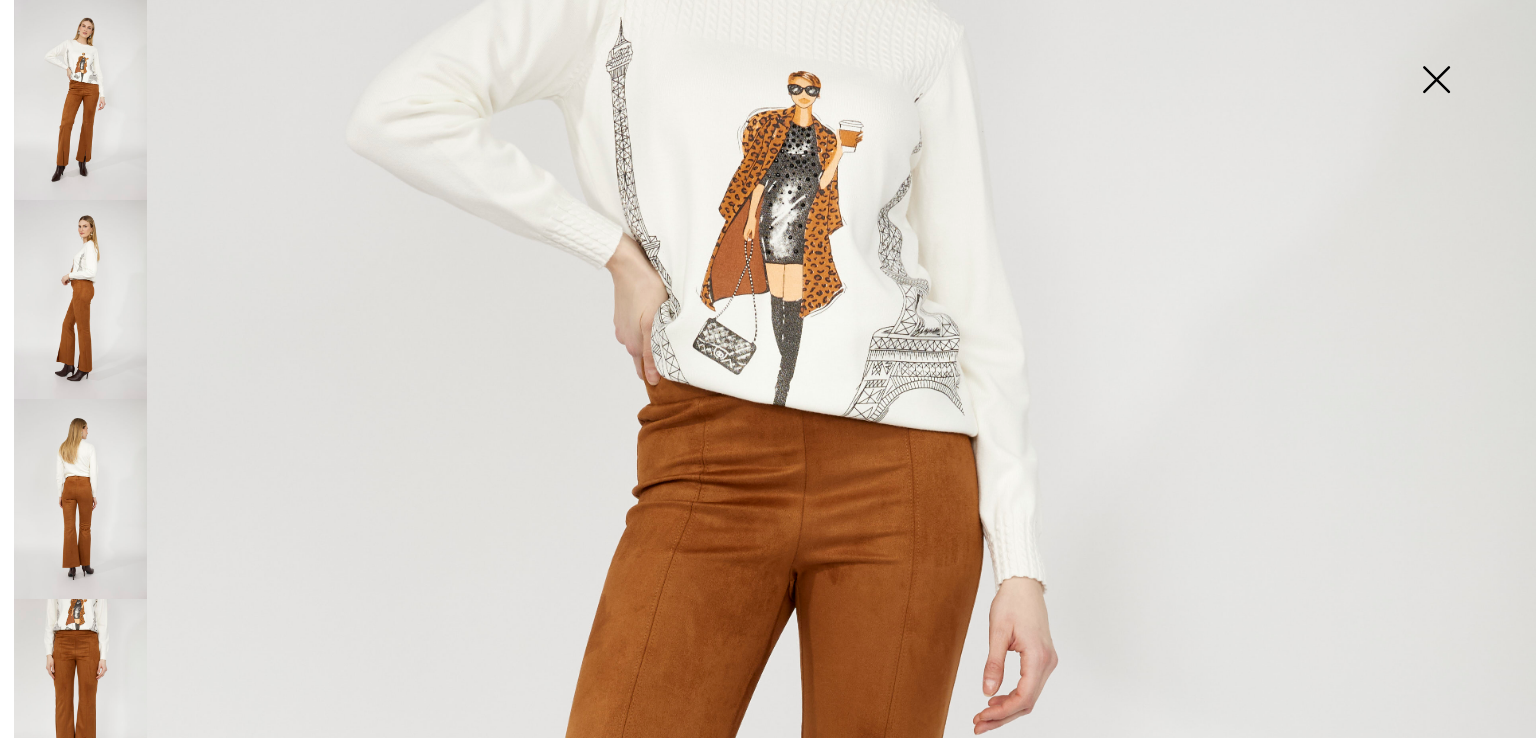 click at bounding box center (1436, 81) 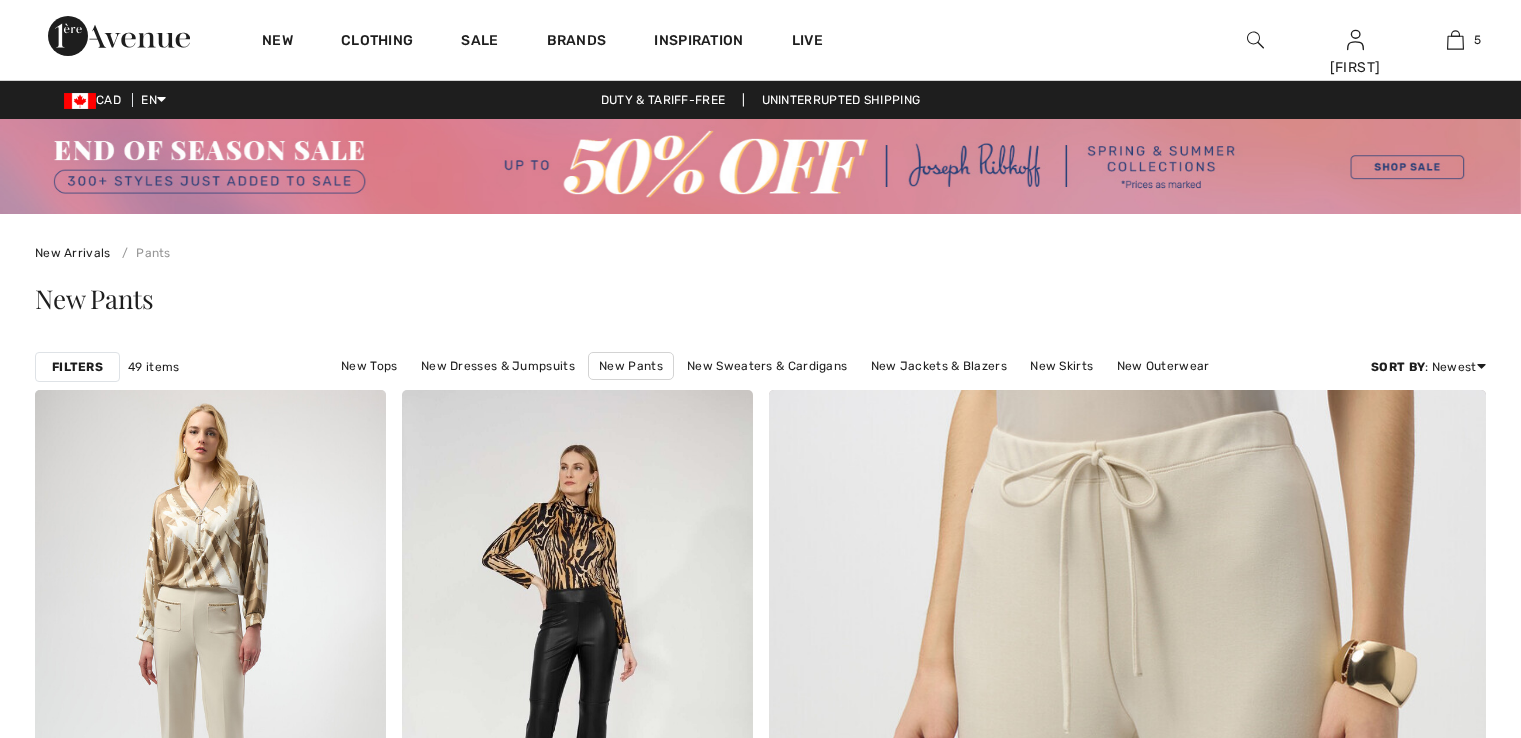 scroll, scrollTop: 1628, scrollLeft: 0, axis: vertical 